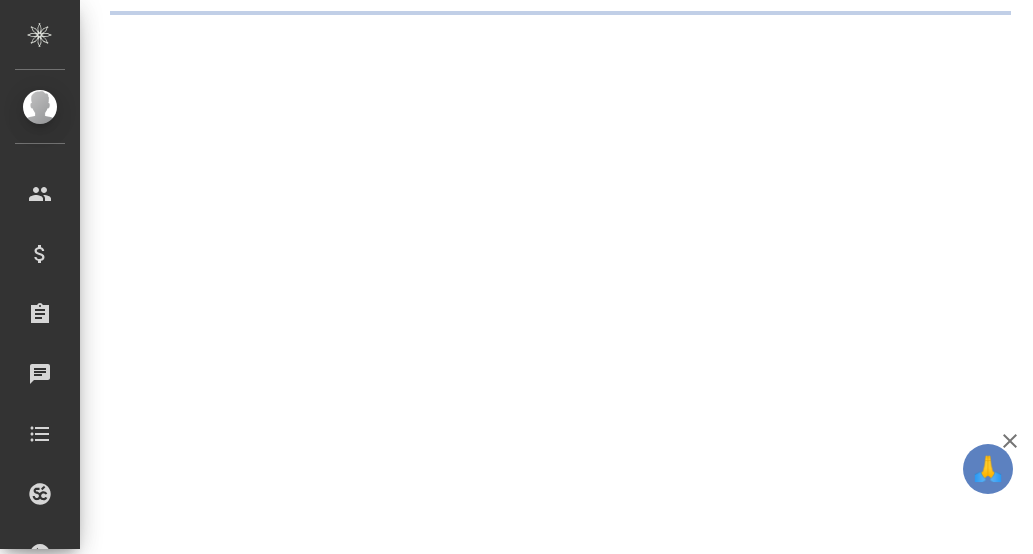 scroll, scrollTop: 0, scrollLeft: 0, axis: both 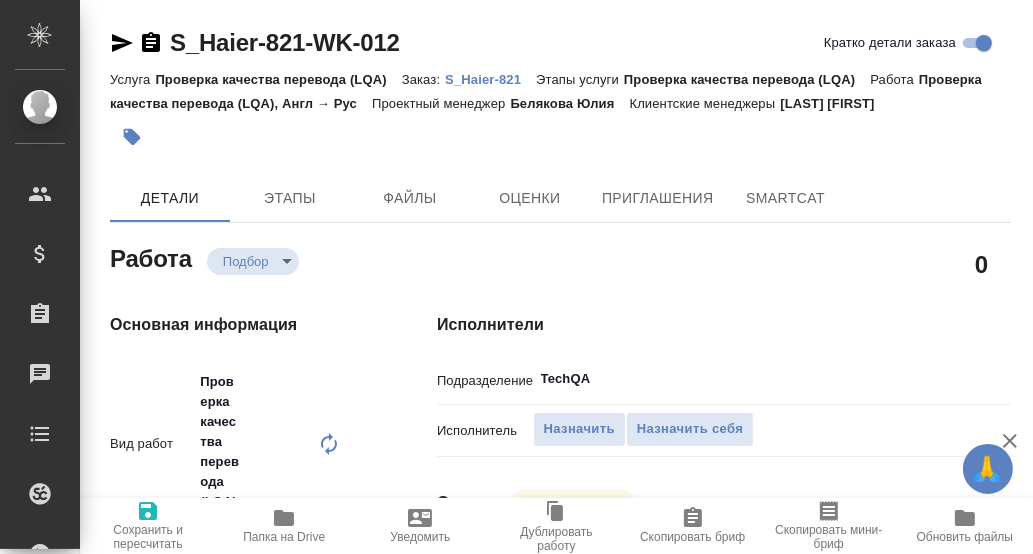 type on "x" 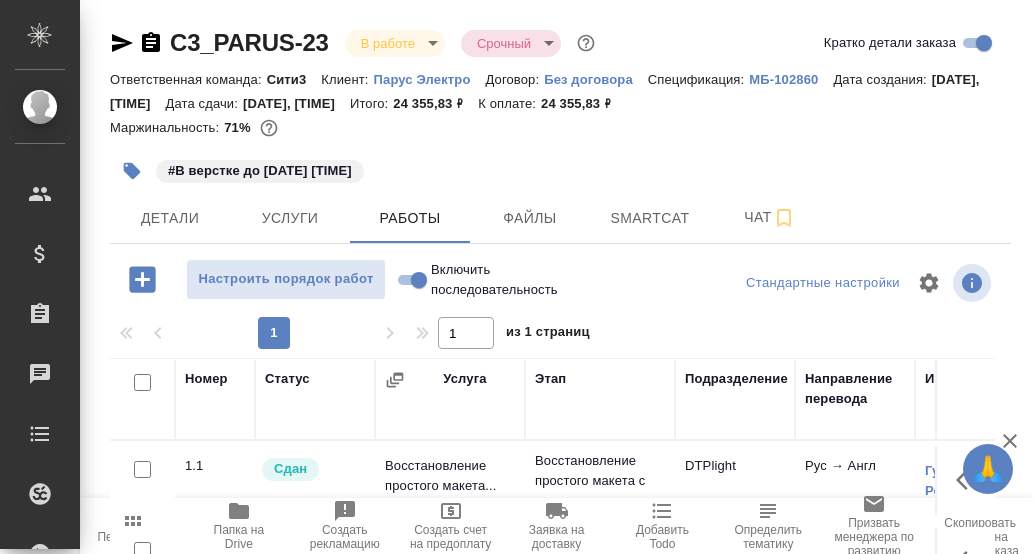 scroll, scrollTop: 0, scrollLeft: 0, axis: both 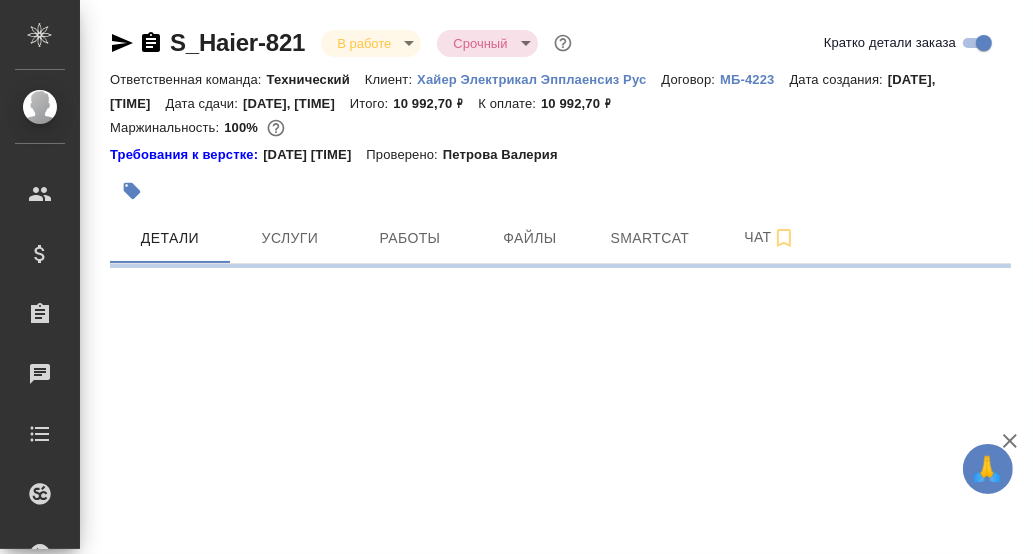 select on "RU" 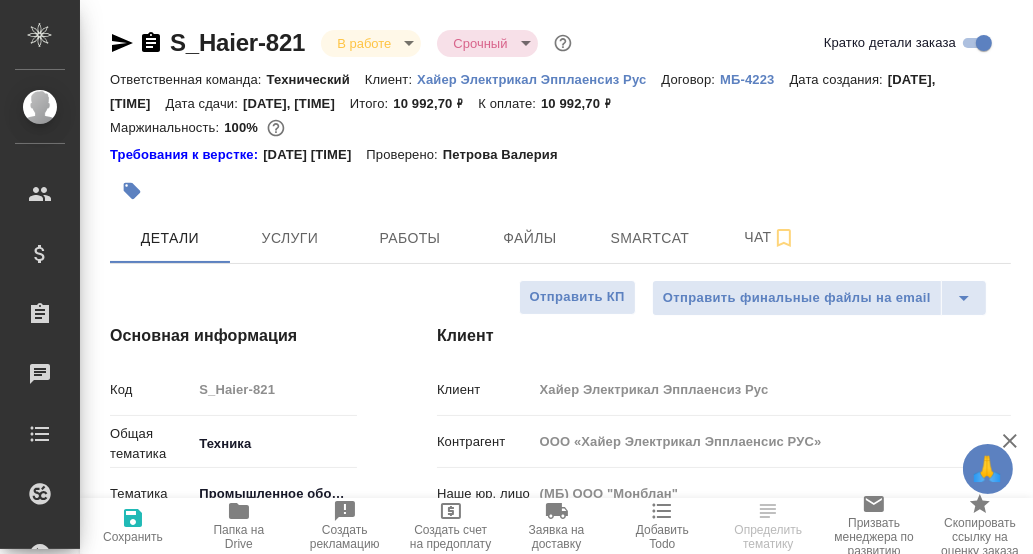 type on "x" 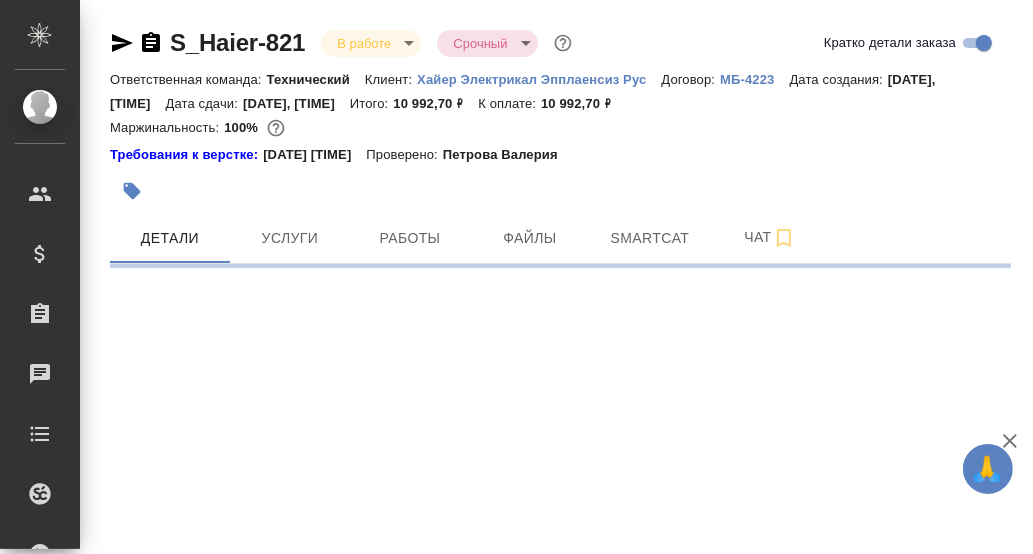 select on "RU" 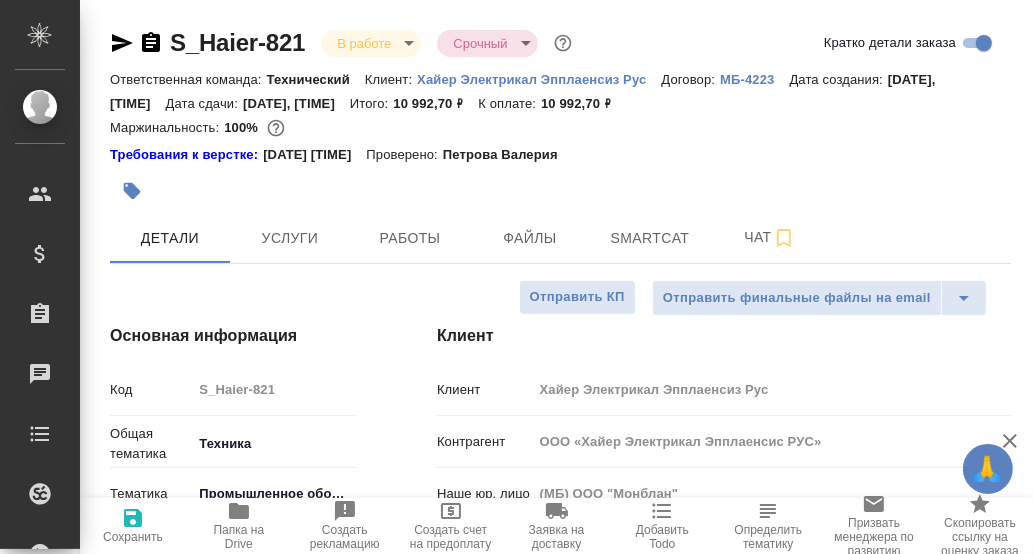type on "x" 